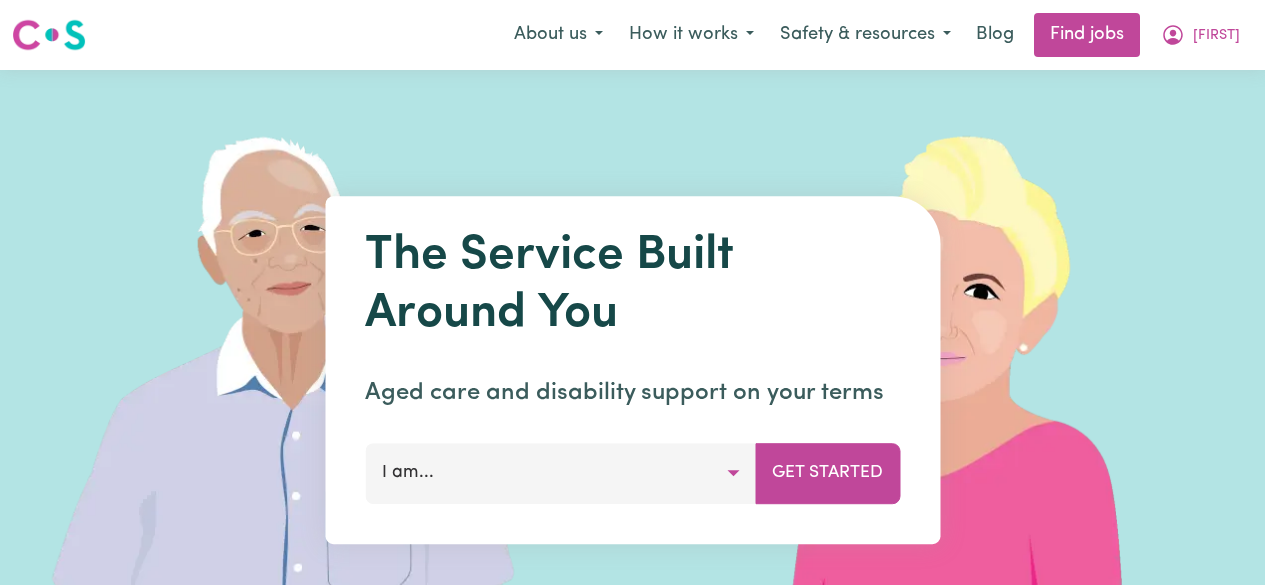 scroll, scrollTop: 0, scrollLeft: 0, axis: both 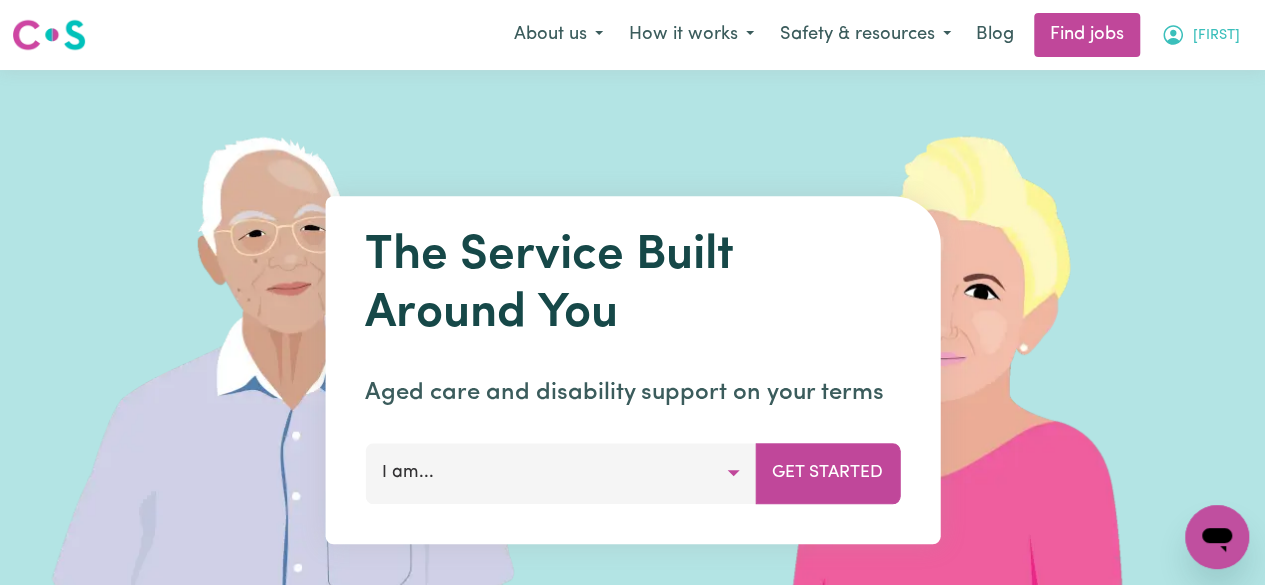 click on "[FIRST]" at bounding box center [1216, 36] 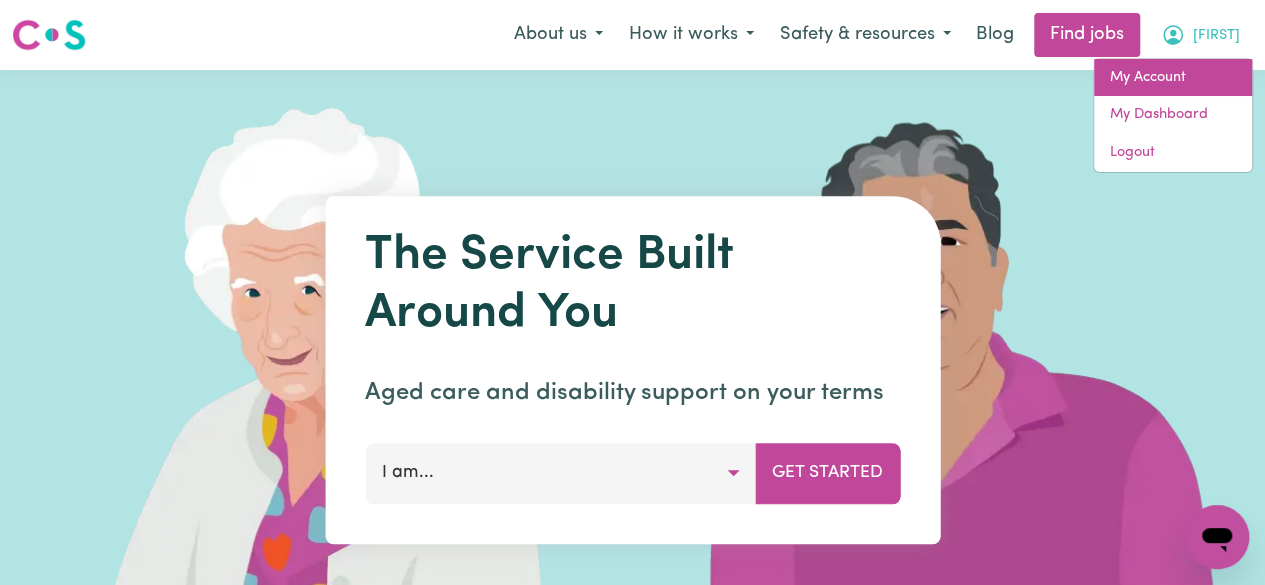 click on "My Account" at bounding box center [1173, 78] 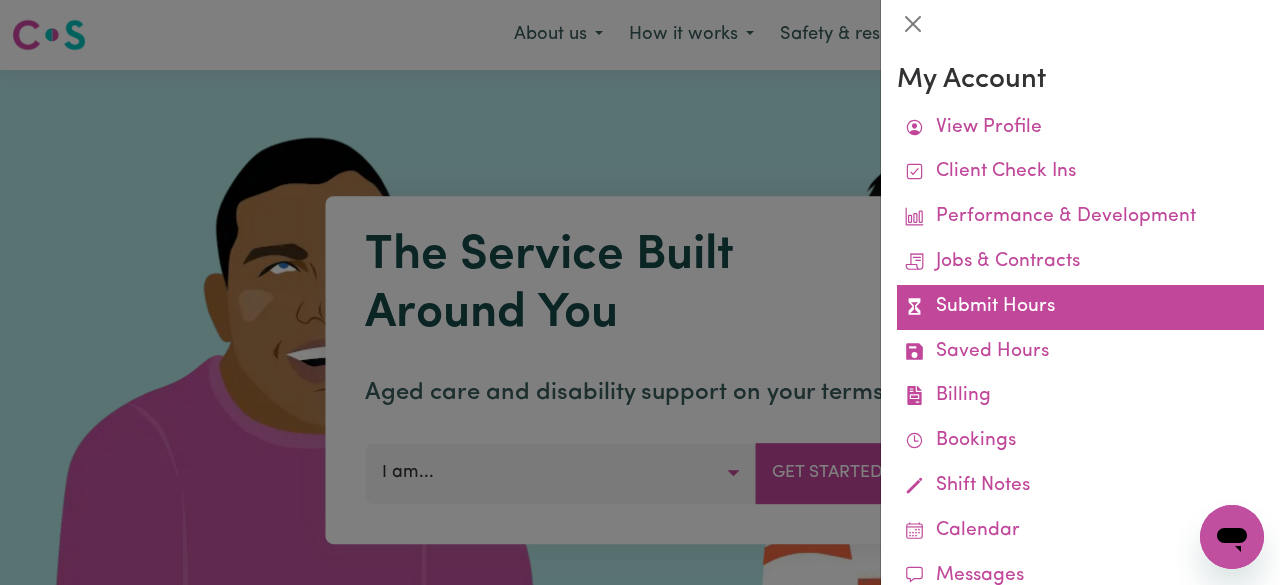 click on "Submit Hours" at bounding box center [1080, 307] 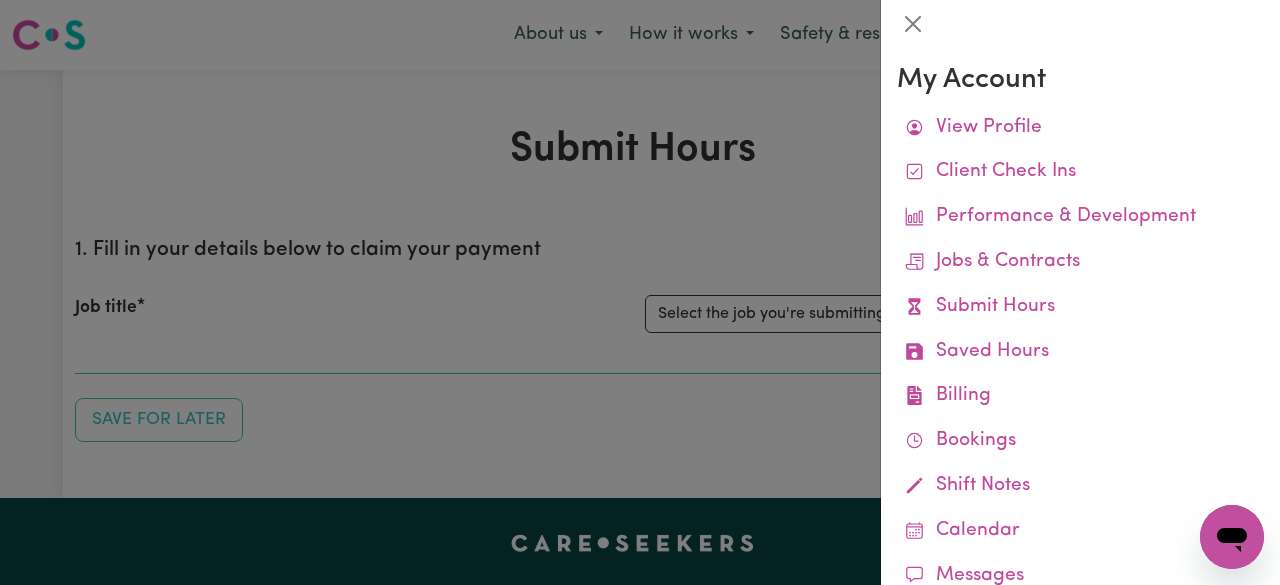 click at bounding box center [640, 292] 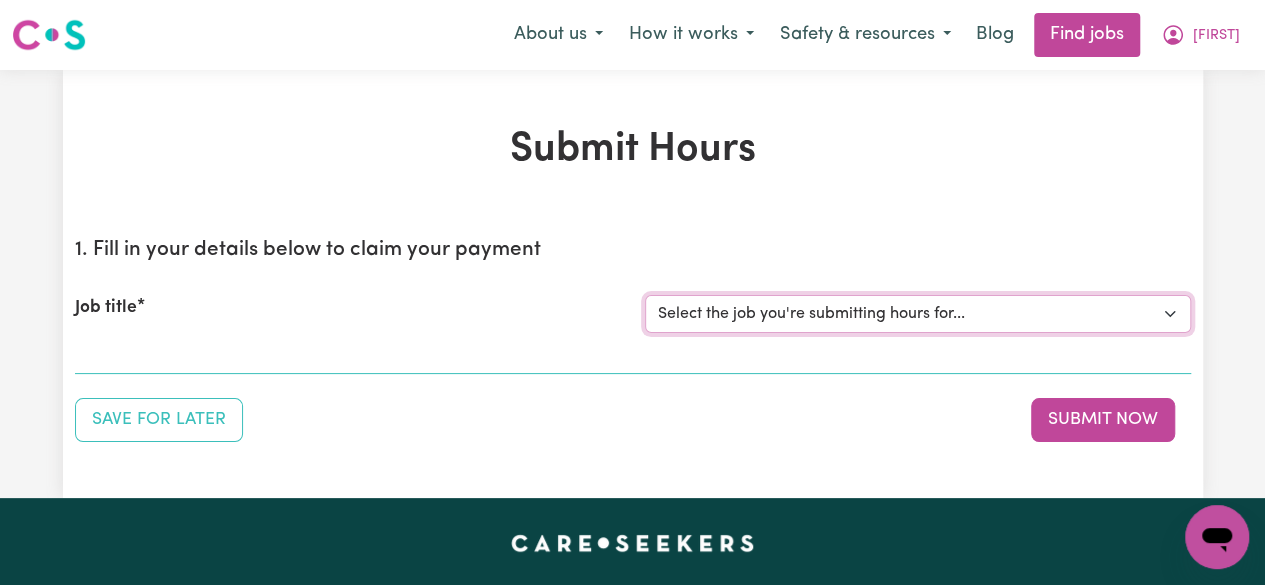 click on "Select the job you're submitting hours for... [[FIRST] [LAST]] Support Worker To Join Team For 24hr Shifts To Support Male Participant In Labrador, QLD [[FIRST] [LAST]] Care worker needed for ASD child Marsden. [[NAME] [LAST]] Support worker needed in Tamborine Mountain, QLD for Cleaning, Domestic Assistance, Meal Prep, Errands/ Outings." at bounding box center [918, 314] 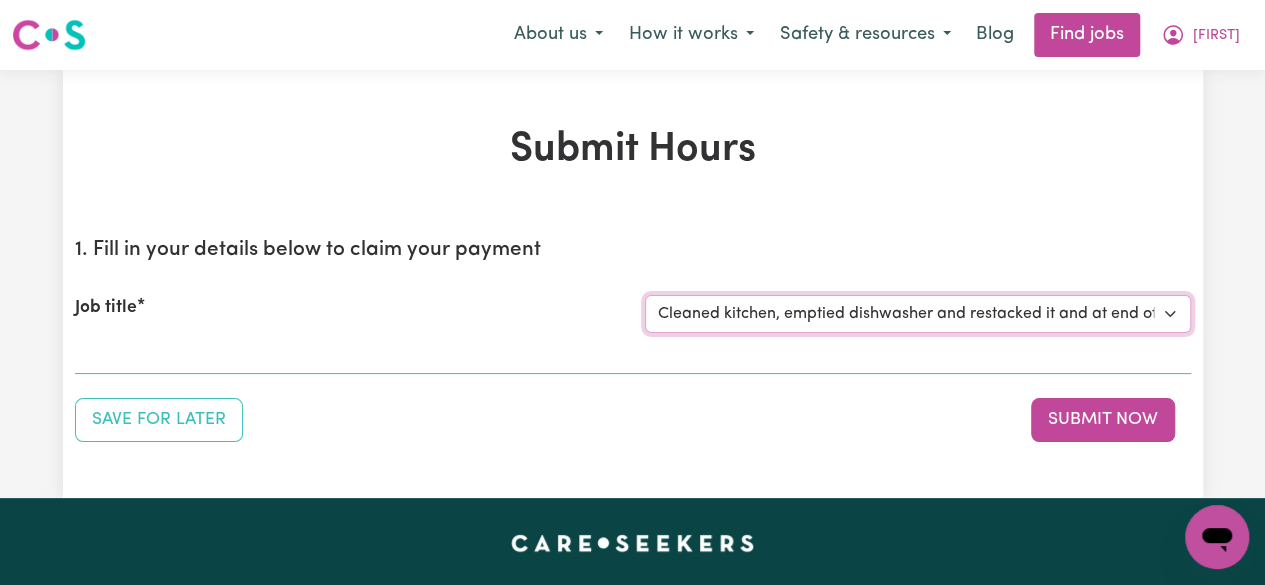 click on "Select the job you're submitting hours for... [[FIRST] [LAST]] Support Worker To Join Team For 24hr Shifts To Support Male Participant In Labrador, QLD [[FIRST] [LAST]] Care worker needed for ASD child Marsden. [[NAME] [LAST]] Support worker needed in Tamborine Mountain, QLD for Cleaning, Domestic Assistance, Meal Prep, Errands/ Outings." at bounding box center [918, 314] 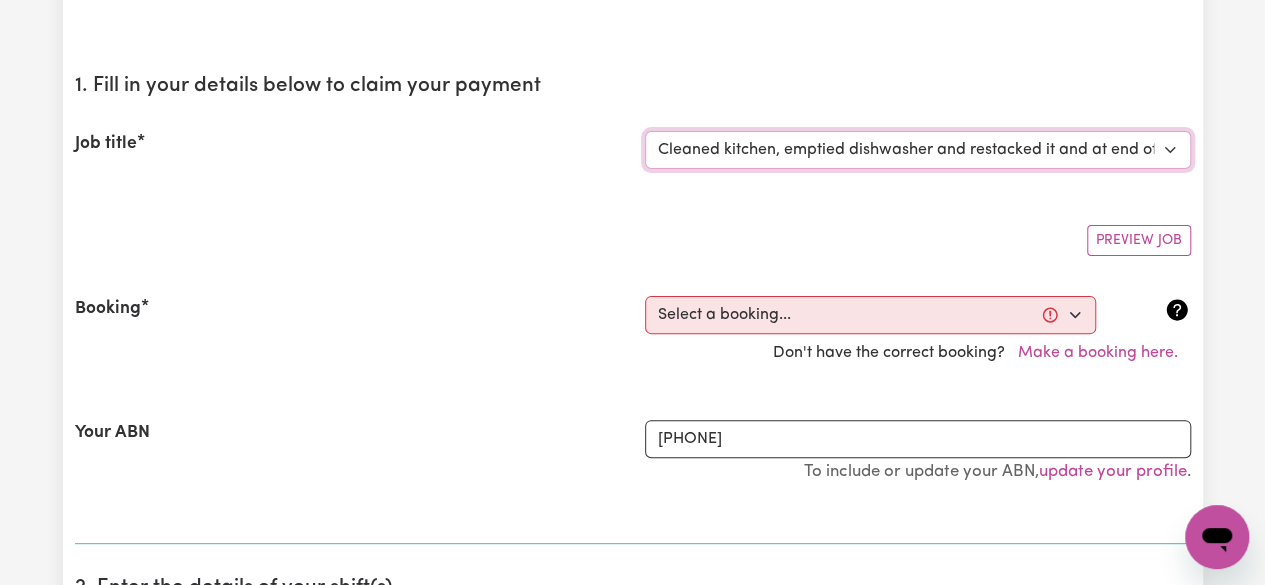 scroll, scrollTop: 170, scrollLeft: 0, axis: vertical 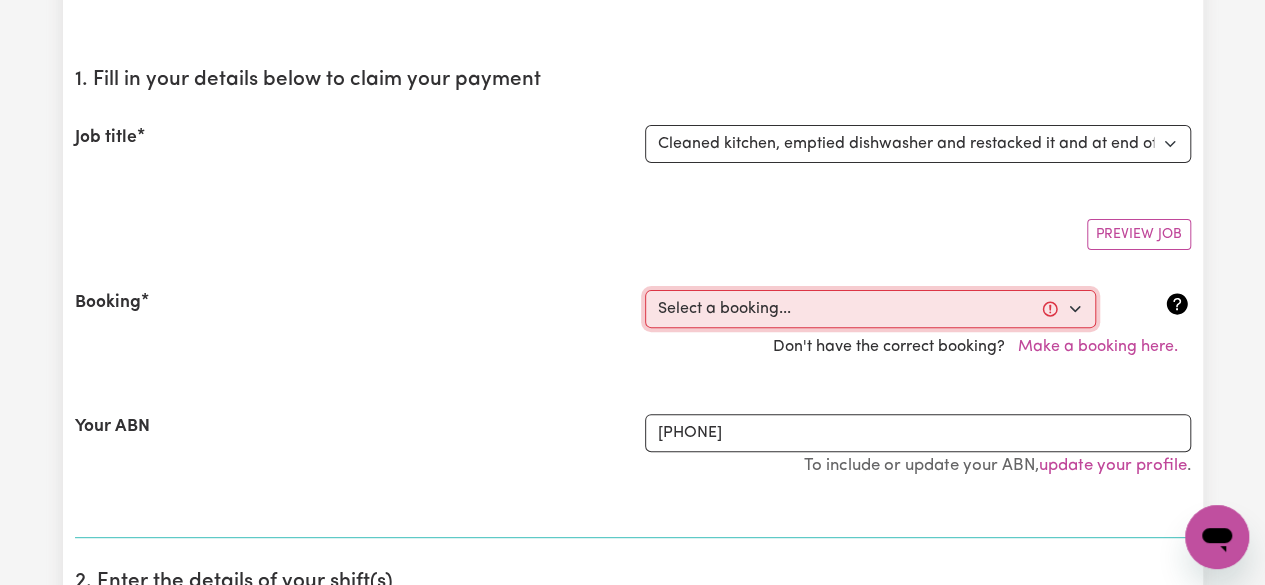 click on "Select a booking... [DAY], [MONTH] [DAY], [YEAR] - [TIME] to [TIME] (RECURRING) [DAY], [MONTH] [DAY], [YEAR] - [TIME] to [TIME] (RECURRING) [DAY], [MONTH] [DAY], [YEAR] - [TIME] to [TIME] (RECURRING) [DAY], [MONTH] [DAY], [YEAR] - [TIME] to [TIME] (RECURRING) [DAY], [MONTH] [DAY], [YEAR] - [TIME] to [TIME] (RECURRING) [DAY], [MONTH] [DAY], [YEAR] - [TIME] to [TIME] (RECURRING) [DAY], [MONTH] [DAY], [YEAR] - [TIME] to [TIME] (RECURRING) [DAY], [MONTH] [DAY], [YEAR] - [TIME] to [TIME] (RECURRING) [DAY], [MONTH] [DAY], [YEAR] - [TIME] to [TIME] (RECURRING) [DAY], [MONTH] [DAY], [YEAR] - [TIME] to [TIME] (RECURRING) [DAY], [MONTH] [DAY], [YEAR] - [TIME] to [TIME] (RECURRING) [DAY], [MONTH] [DAY], [YEAR] - [TIME] to [TIME] (RECURRING) [DAY], [MONTH] [DAY], [YEAR] - [TIME] to [TIME] (RECURRING) [DAY], [MONTH] [DAY], [YEAR] - [TIME] to [TIME] (RECURRING) [DAY], [MONTH] [DAY], [YEAR] - [TIME] to [TIME] (ONE-OFF)" at bounding box center [870, 309] 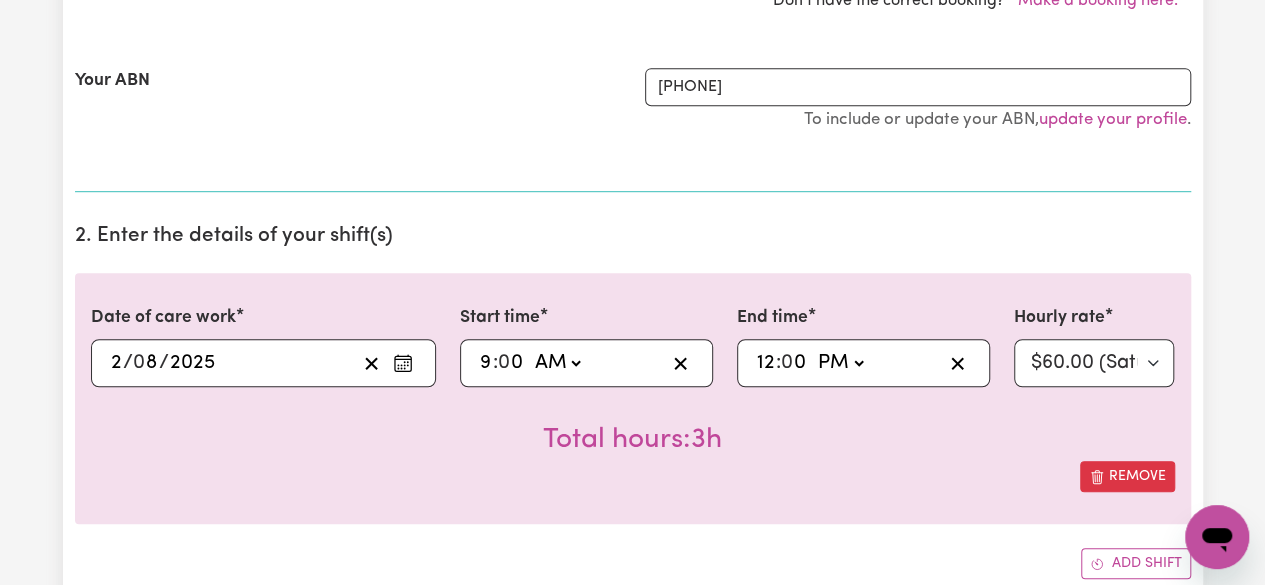 scroll, scrollTop: 559, scrollLeft: 0, axis: vertical 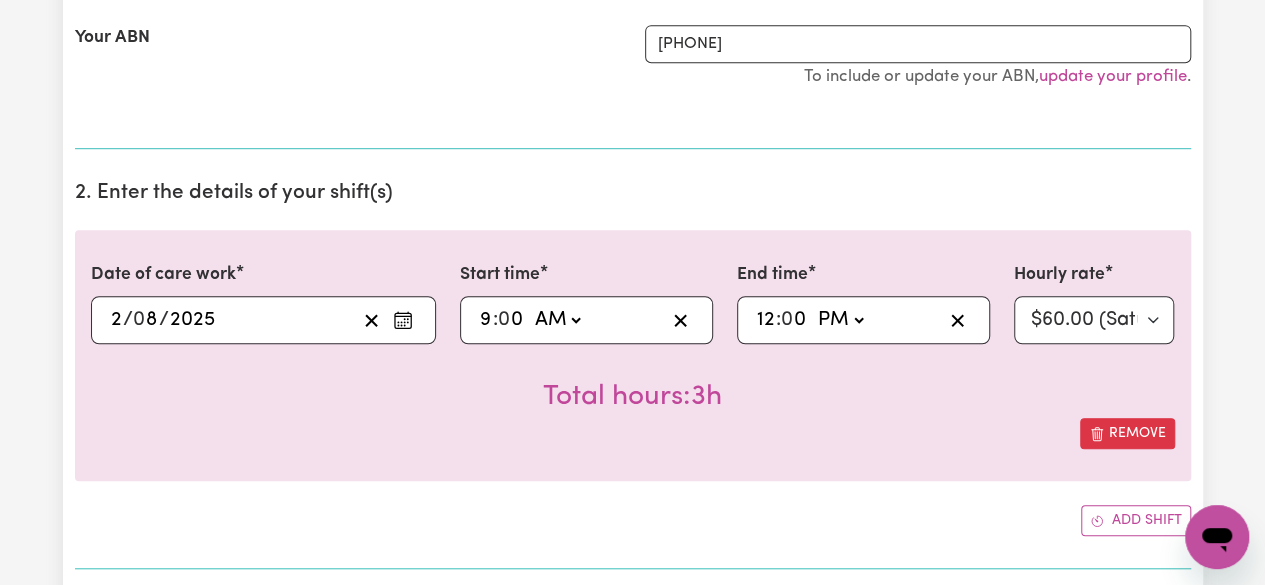 click on "9" 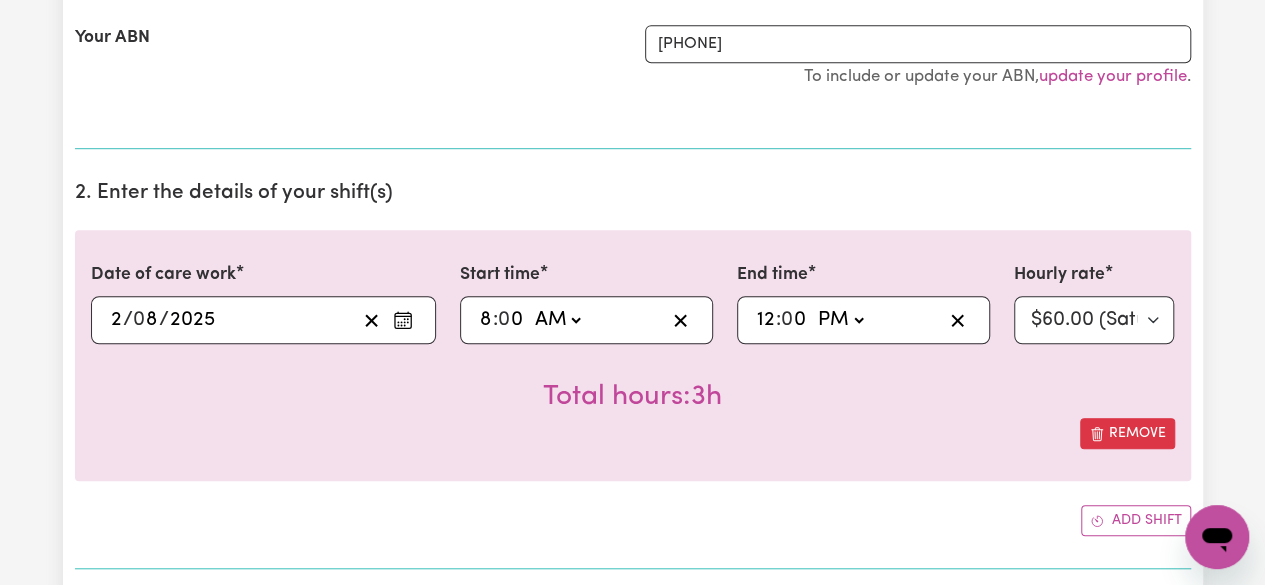 type on "8" 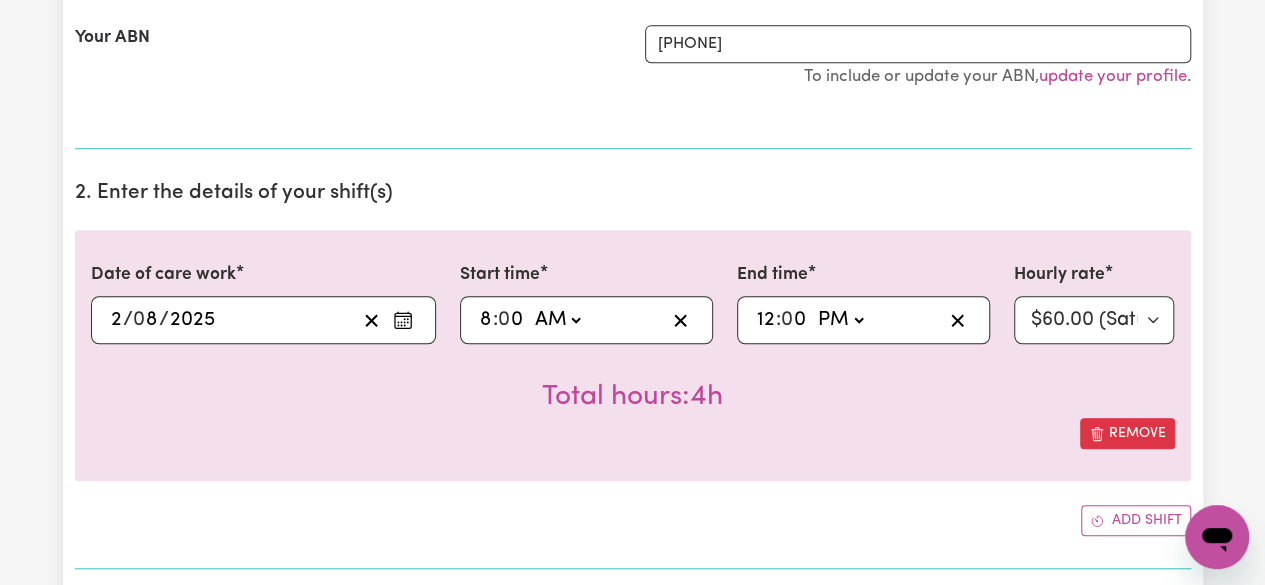 type on "3" 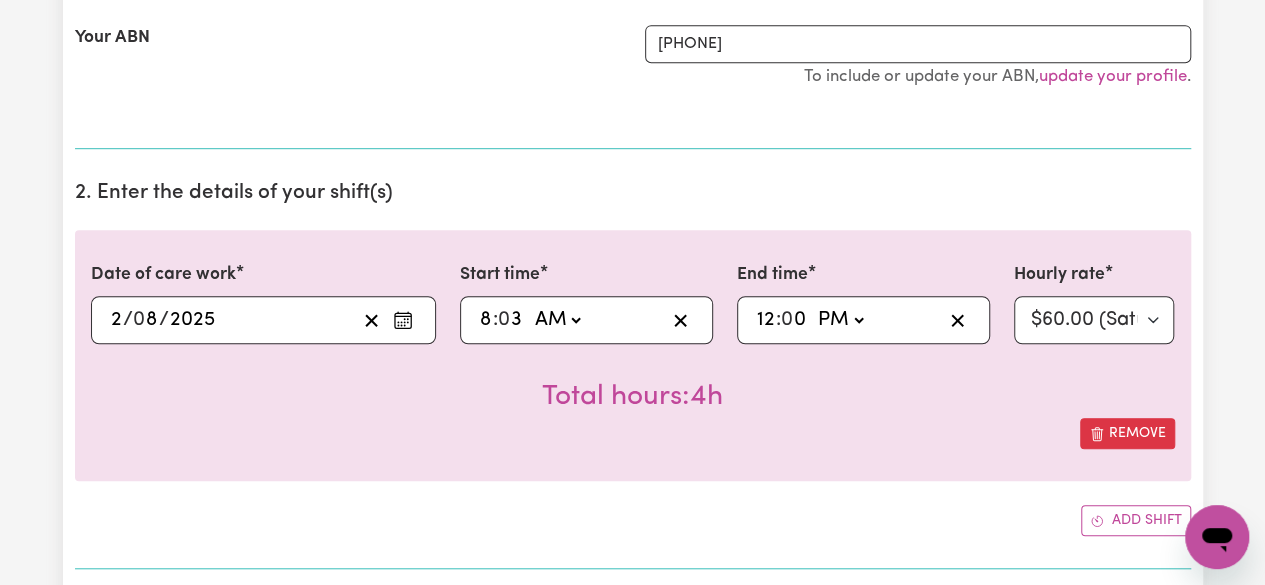 type on "[TIME]" 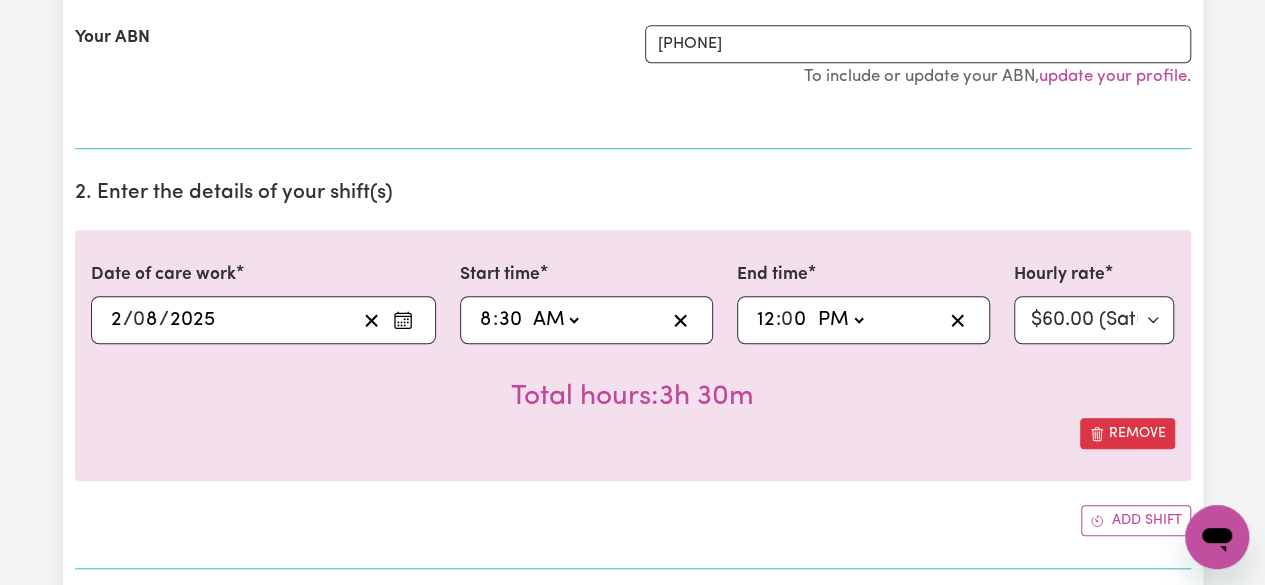 type on "30" 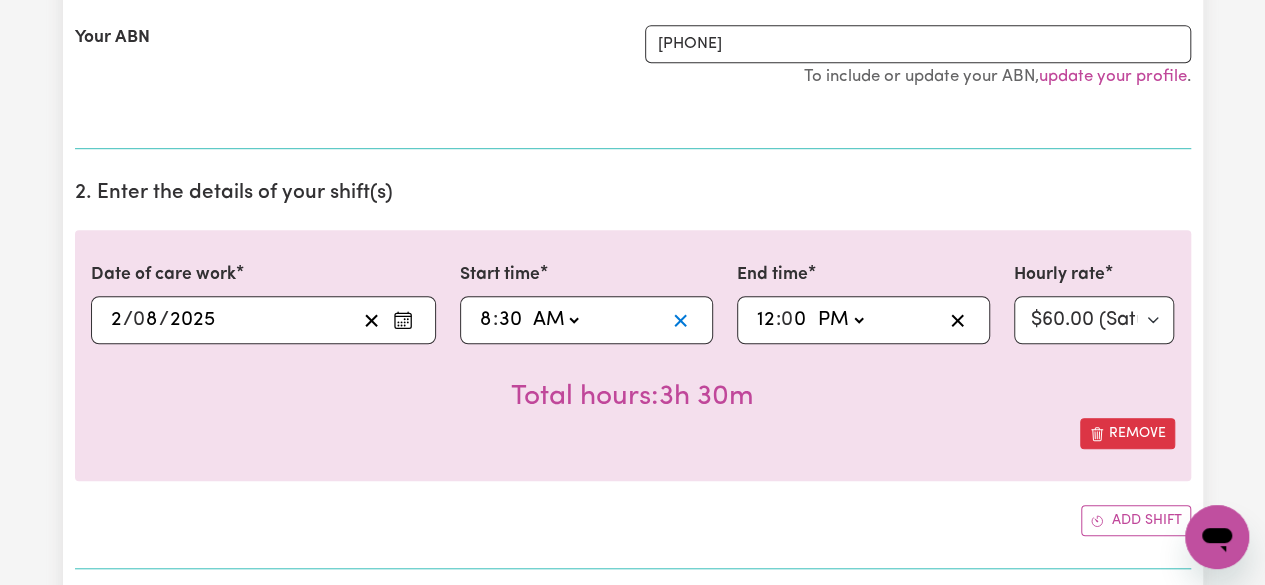 type 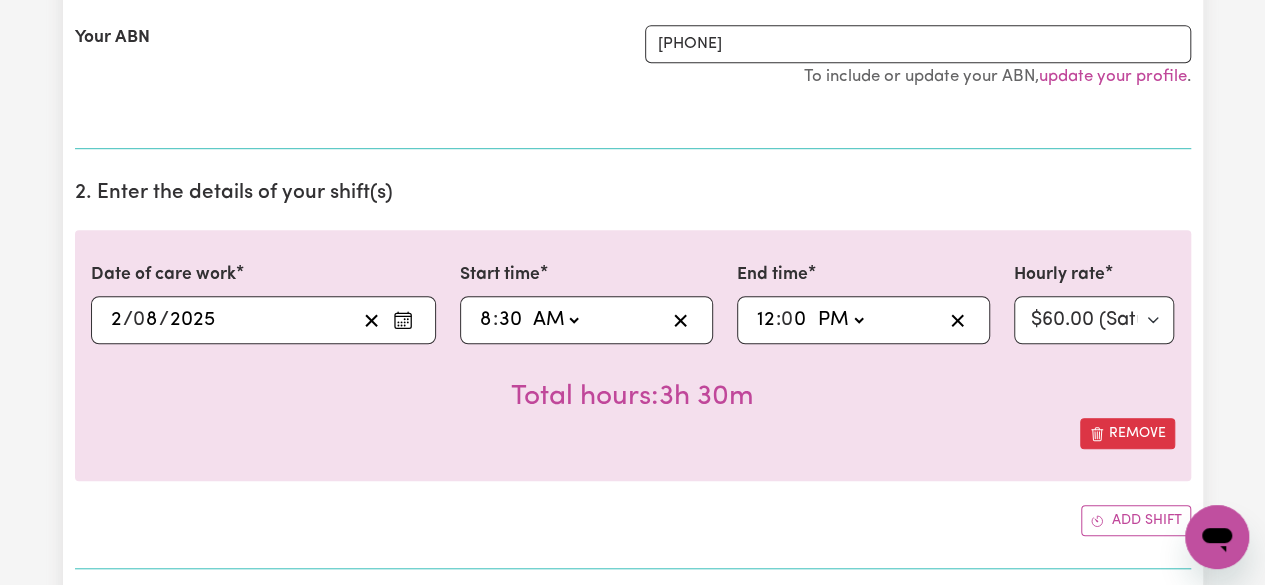 type on "13:00" 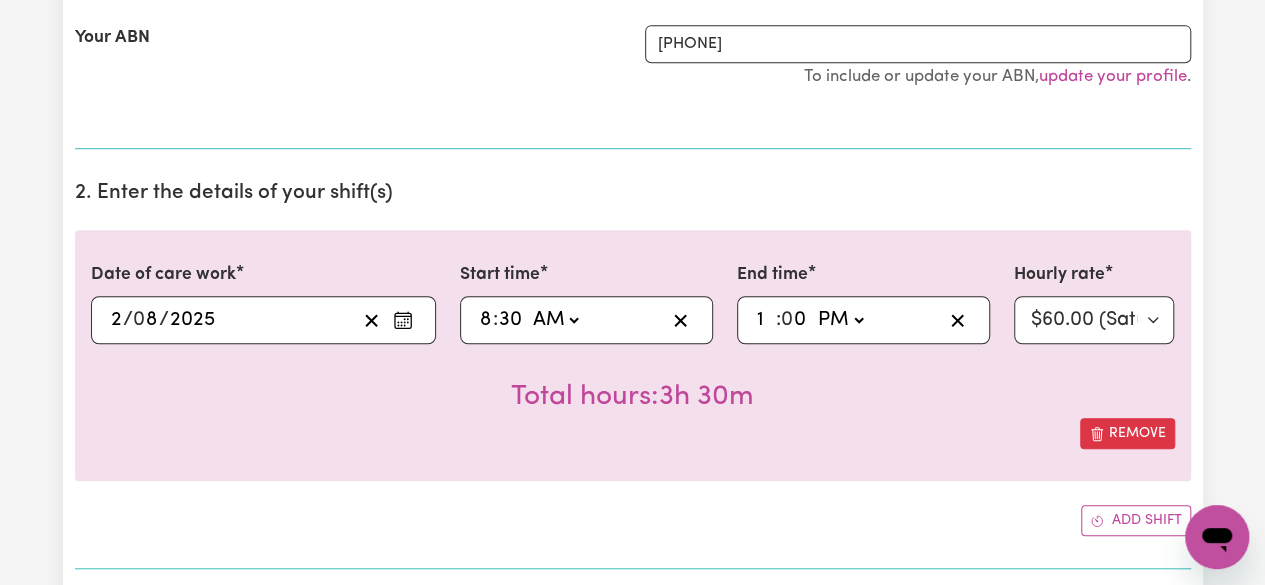 type on "23:00" 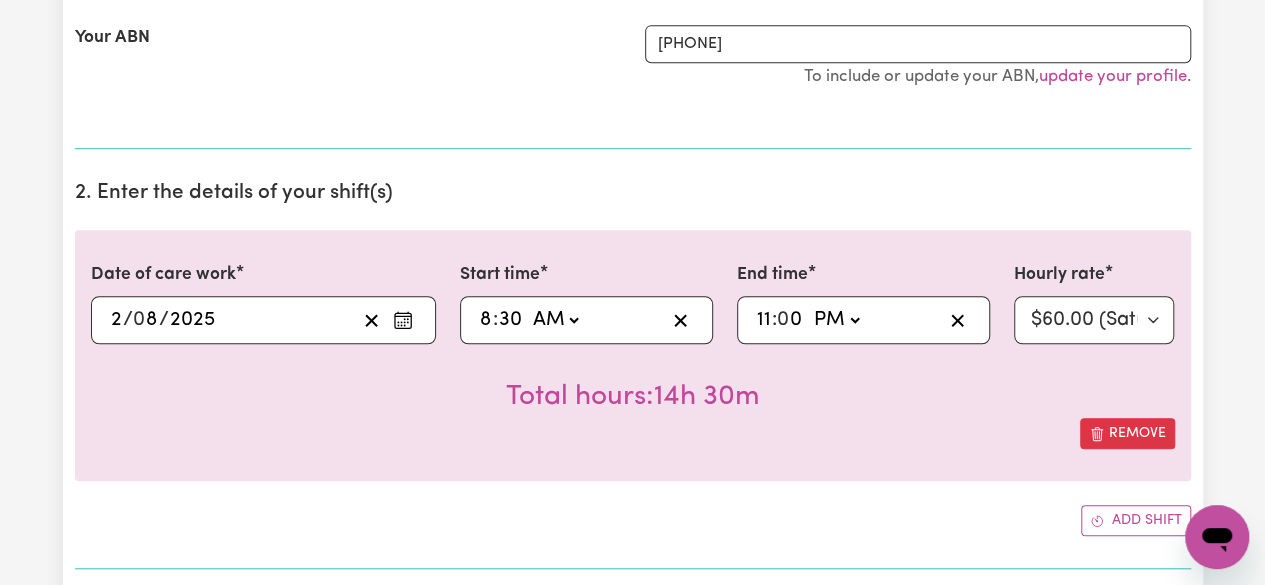 type on "11" 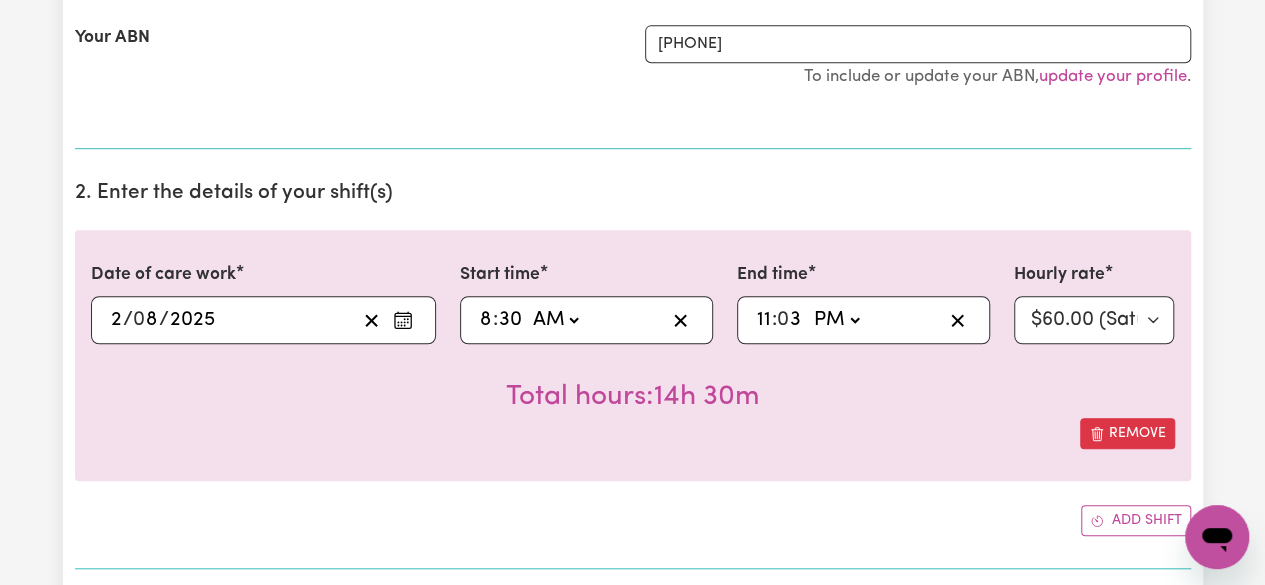 type on "30" 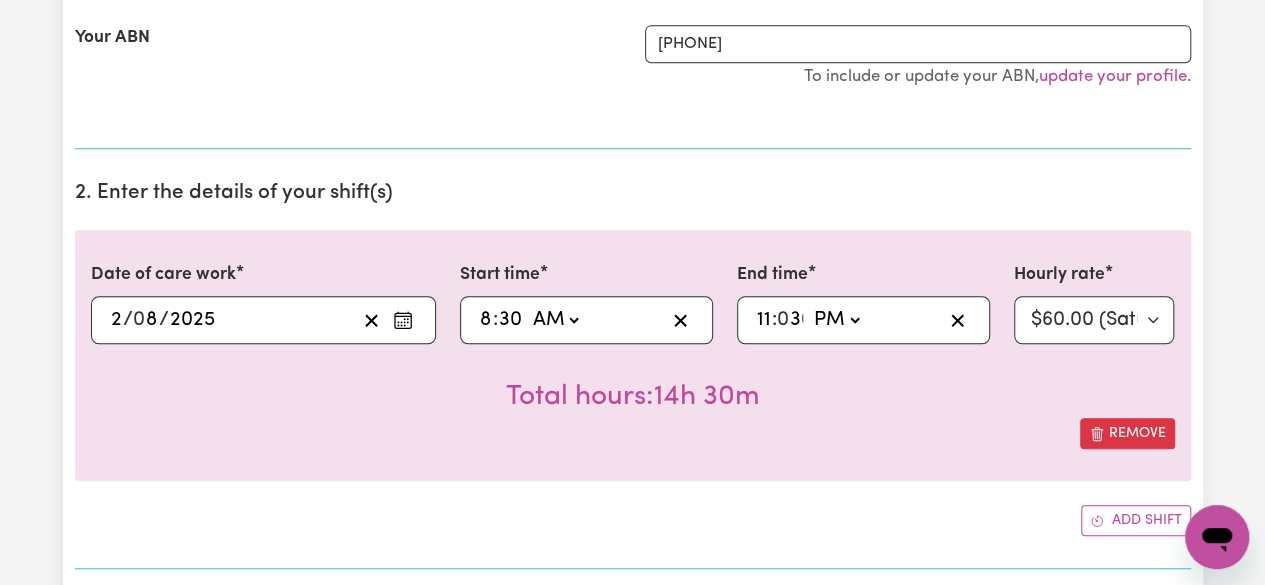 type on "23:30" 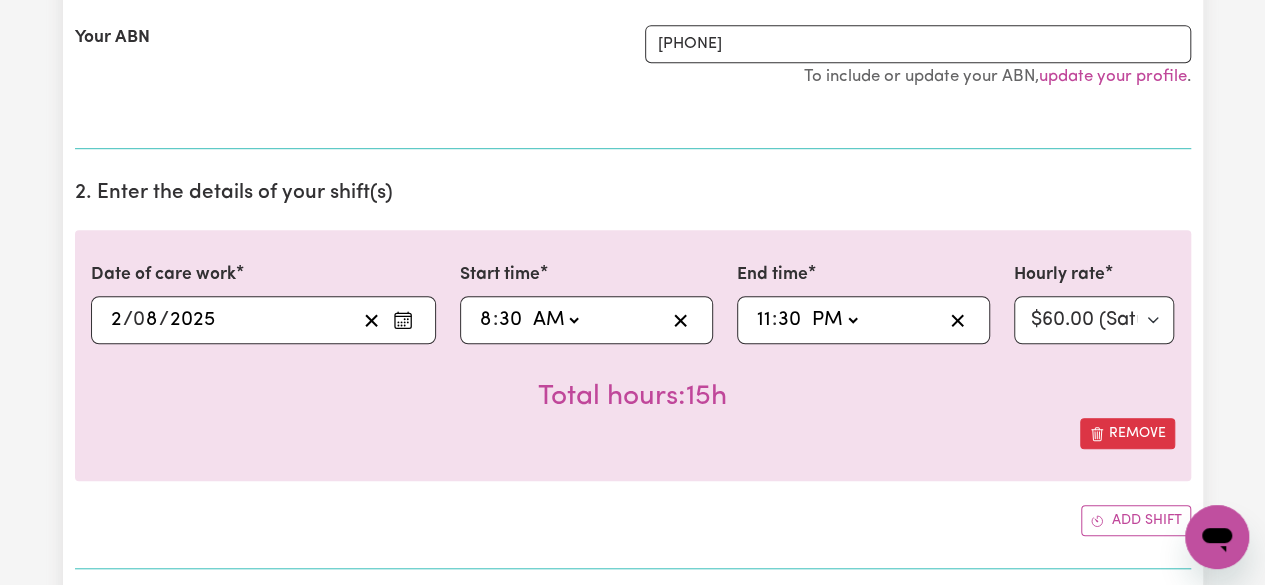 type on "30" 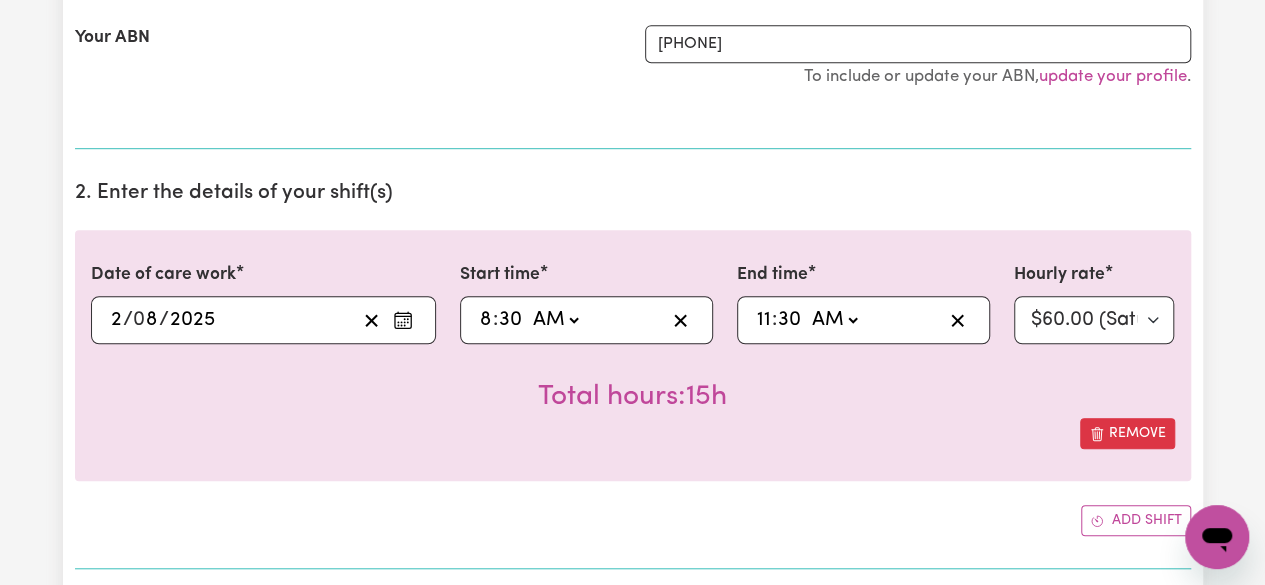 type on "[TIME]" 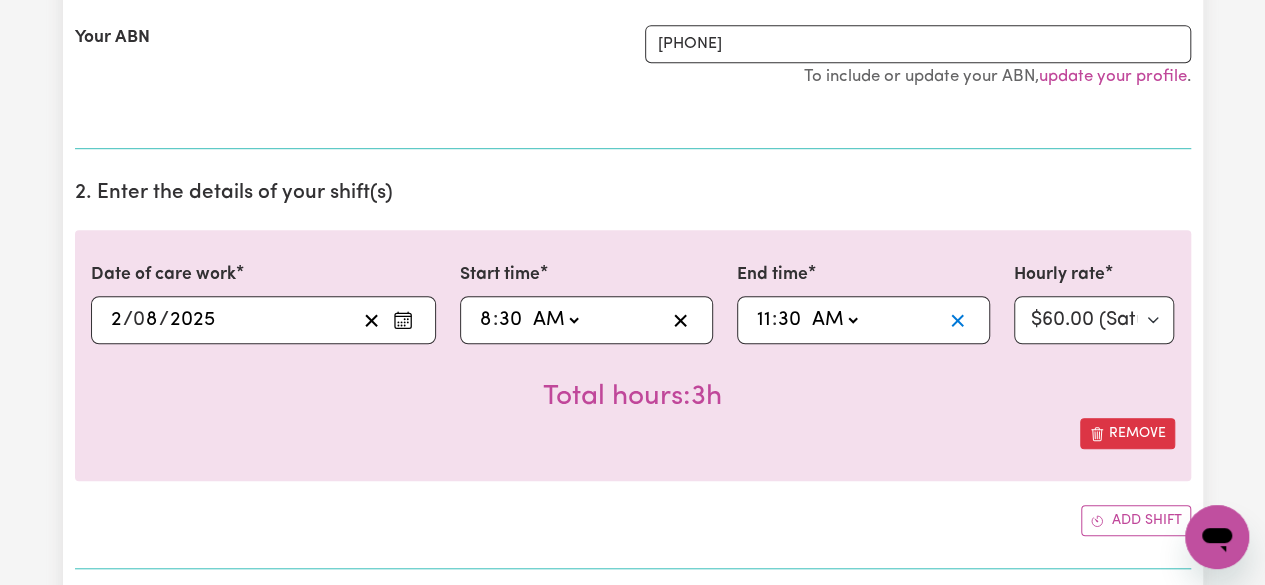 type 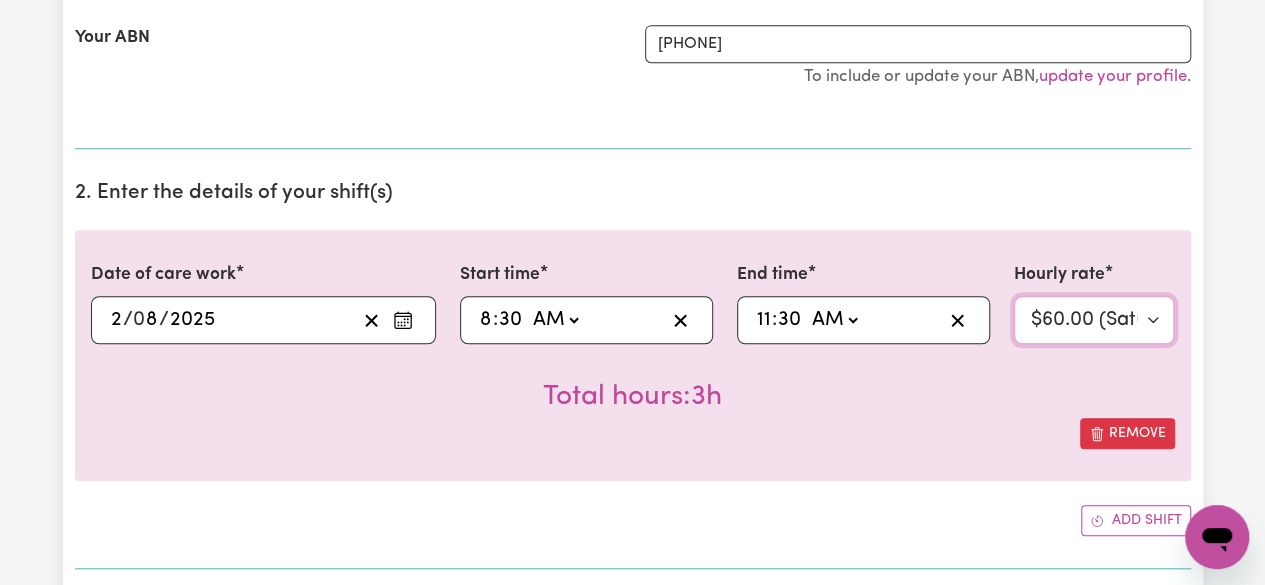 click on "Select rate... $[PRICE] (Weekday) $[PRICE] (Saturday) $[PRICE] (Sunday) $[PRICE] (Public Holiday) $[PRICE] (Evening Care)" at bounding box center [1094, 320] 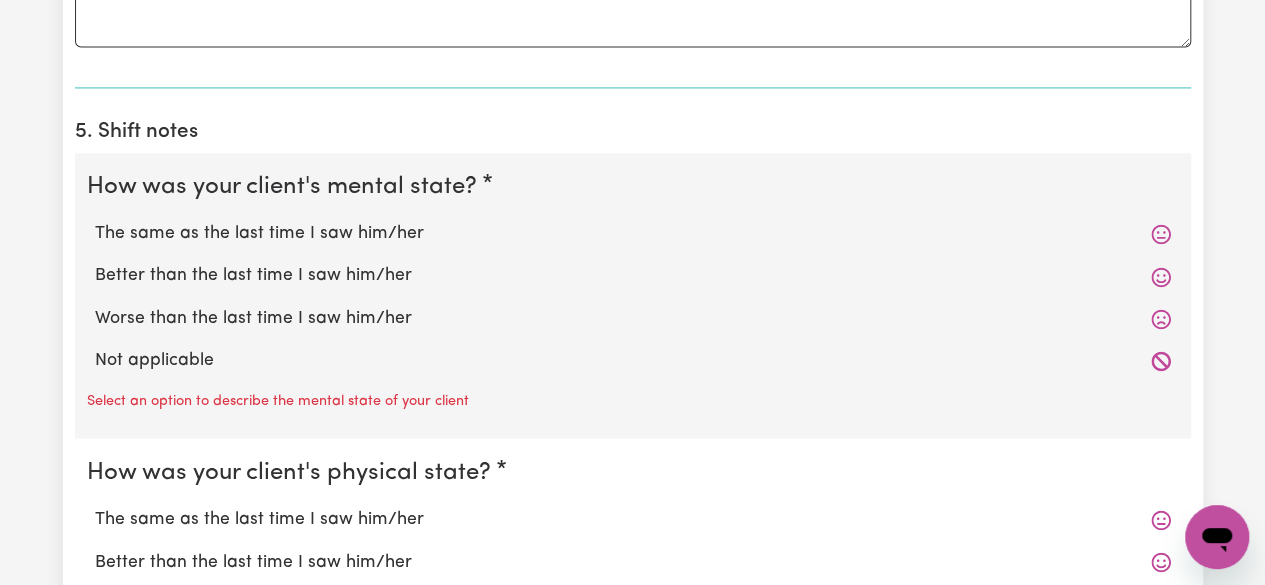 scroll, scrollTop: 1523, scrollLeft: 0, axis: vertical 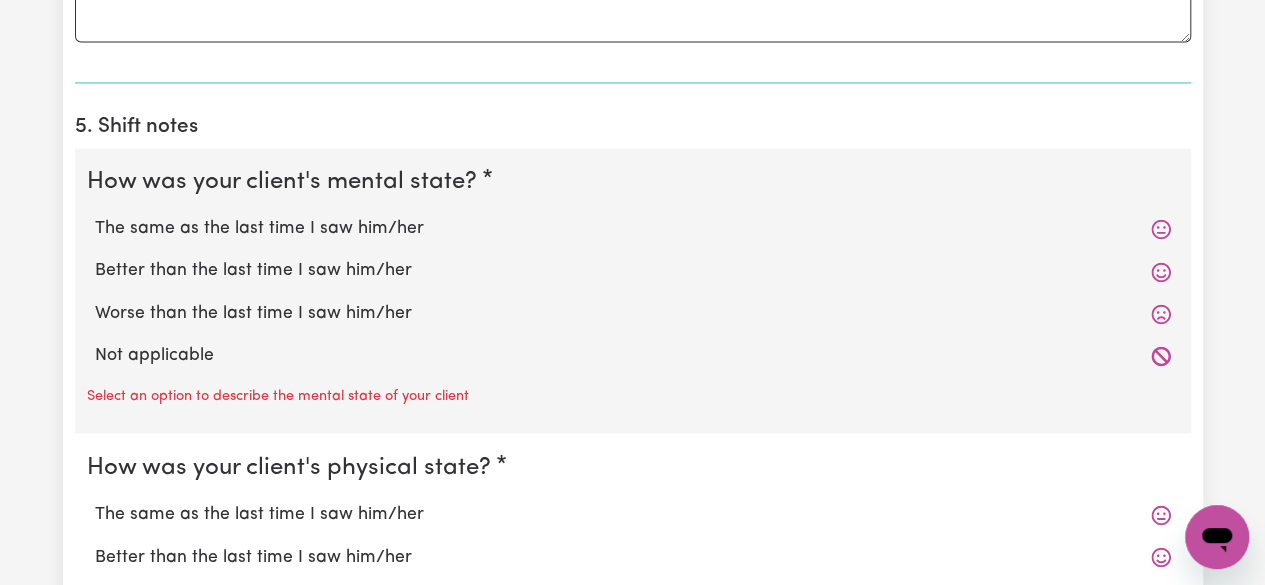 click on "Worse than the last time I saw him/her" at bounding box center [633, 314] 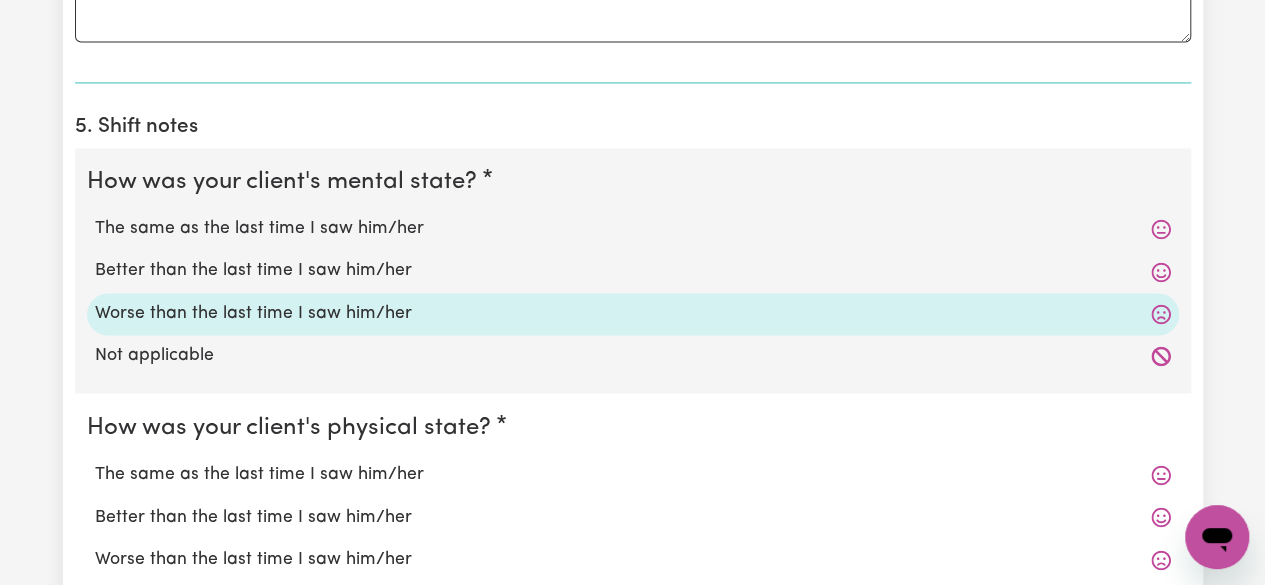 click on "Not applicable" at bounding box center (633, 356) 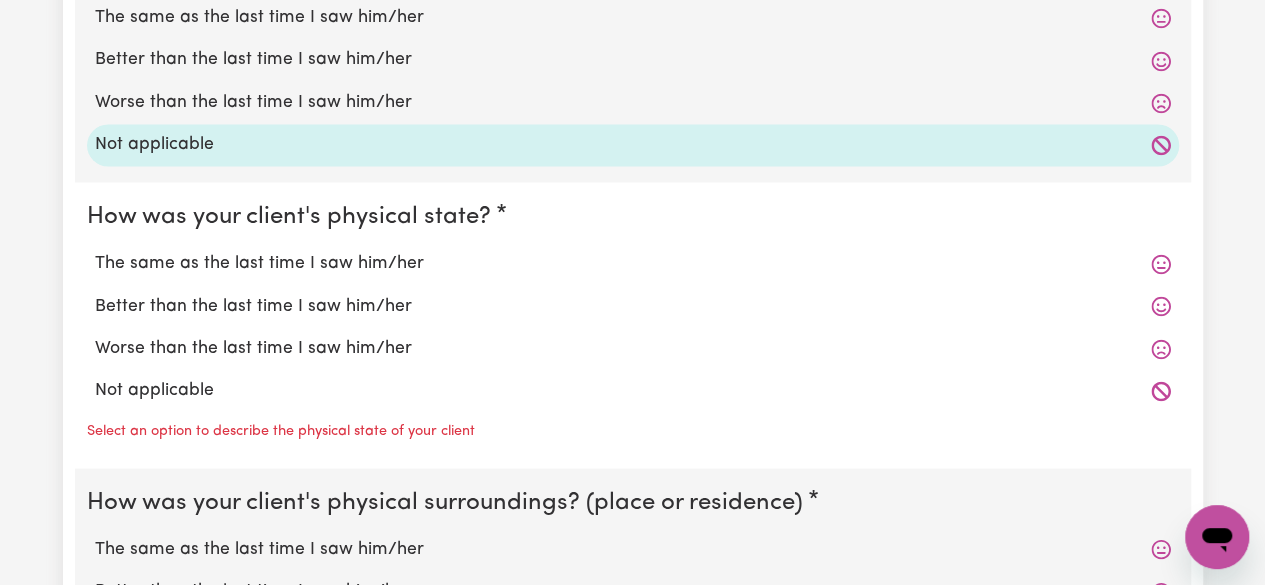 scroll, scrollTop: 1755, scrollLeft: 0, axis: vertical 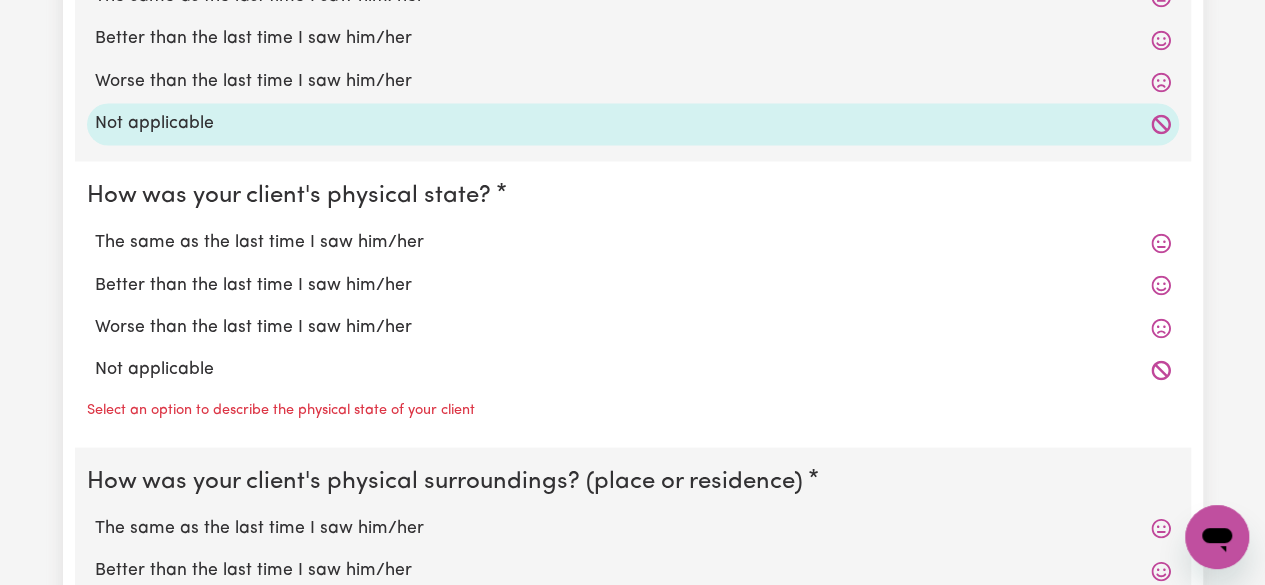 click on "Not applicable" at bounding box center (633, 369) 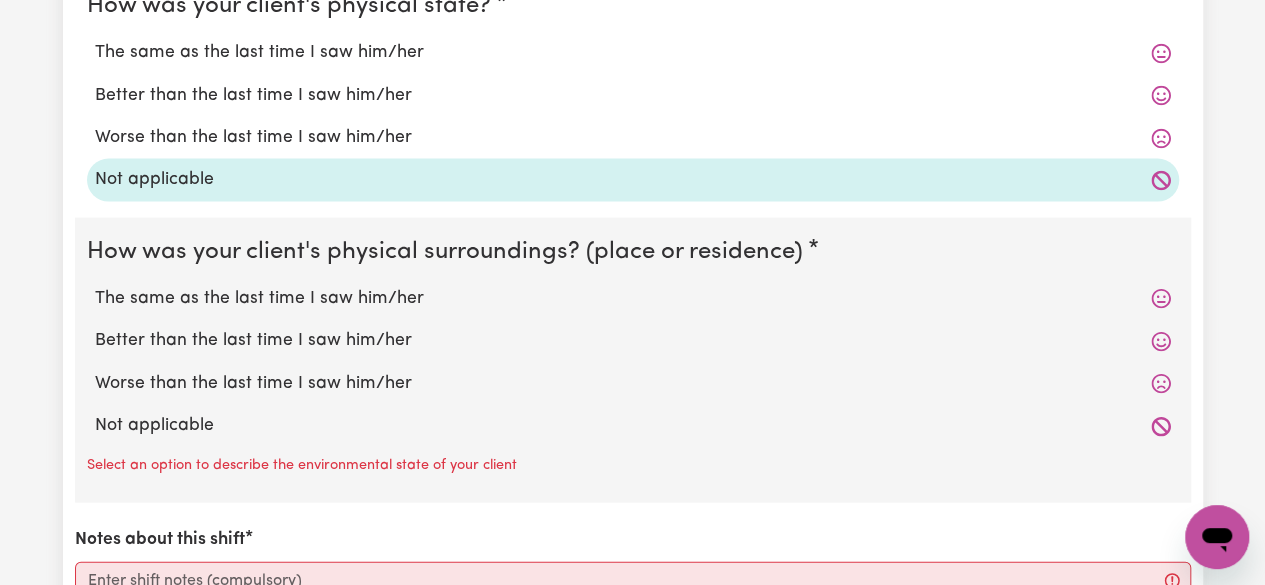 scroll, scrollTop: 1972, scrollLeft: 0, axis: vertical 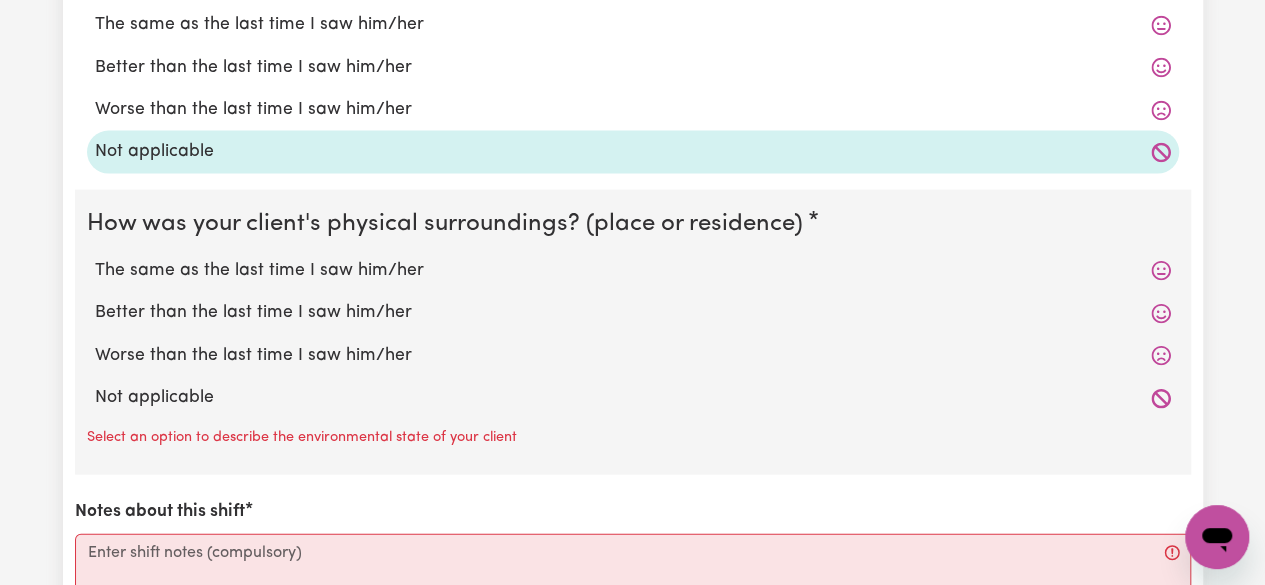 click on "Not applicable" at bounding box center (633, 398) 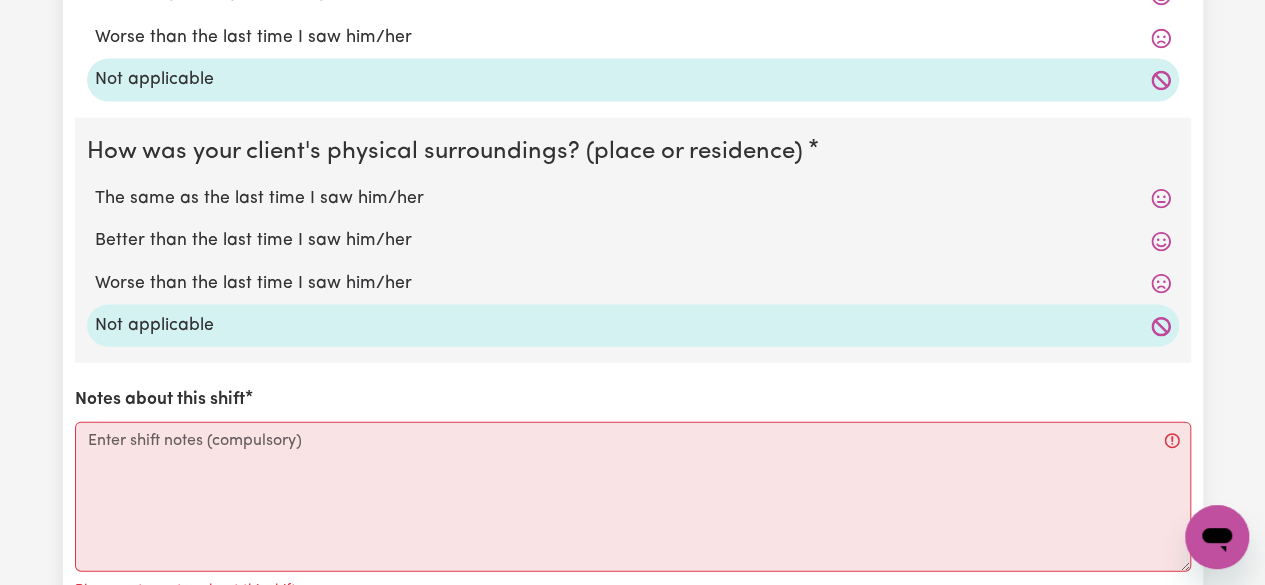 scroll, scrollTop: 2178, scrollLeft: 0, axis: vertical 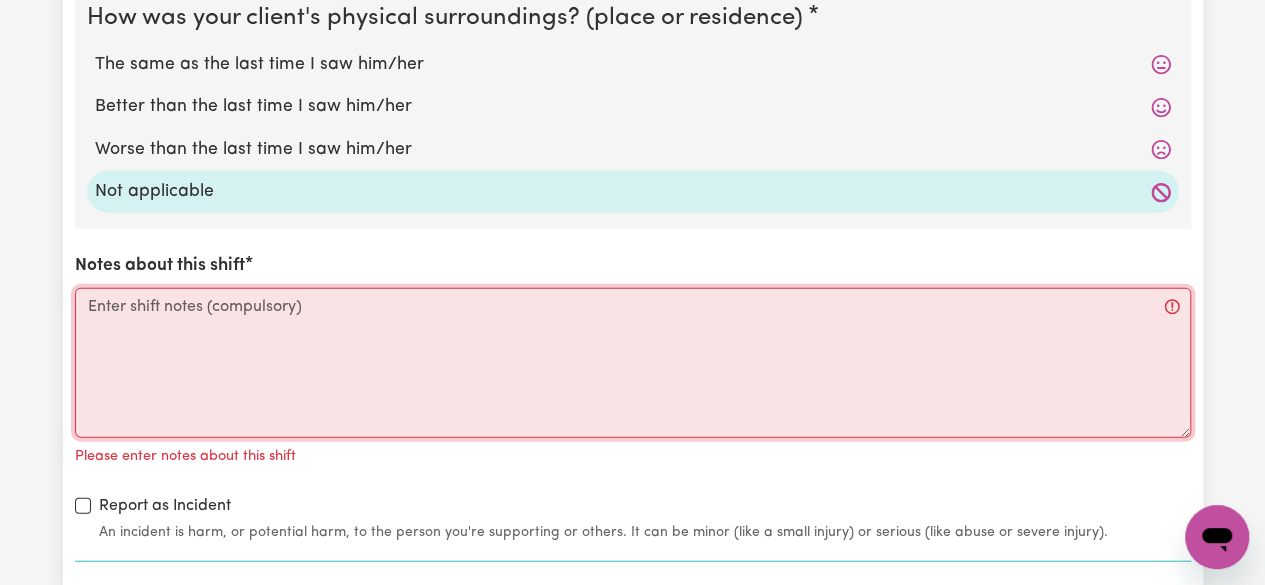 click on "Notes about this shift" at bounding box center (633, 363) 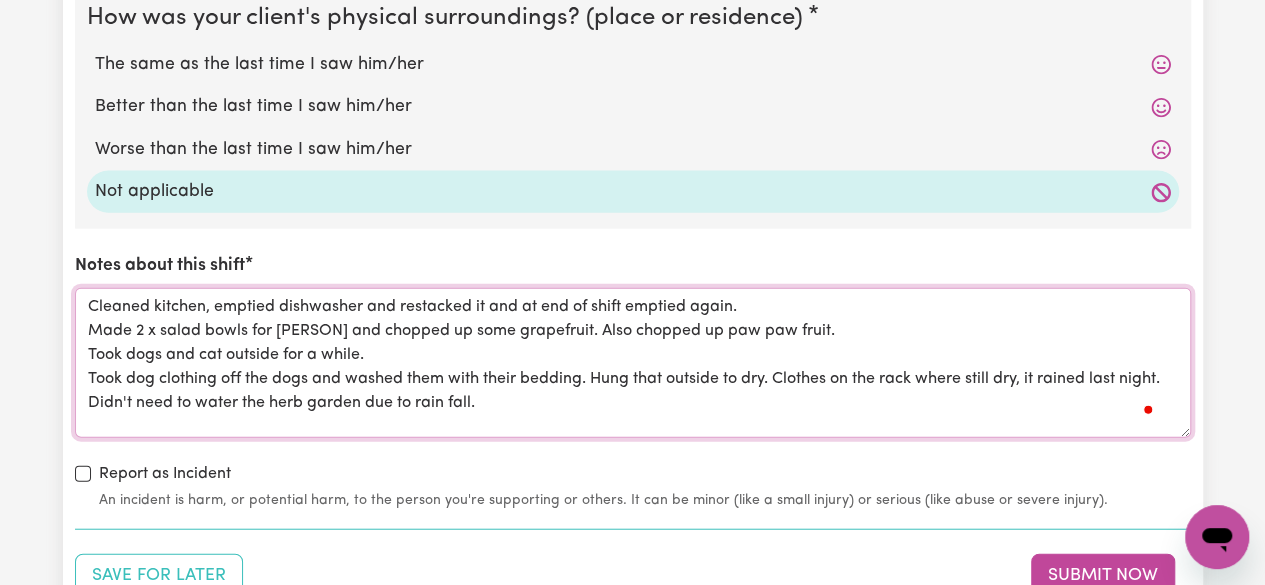 scroll, scrollTop: 23, scrollLeft: 0, axis: vertical 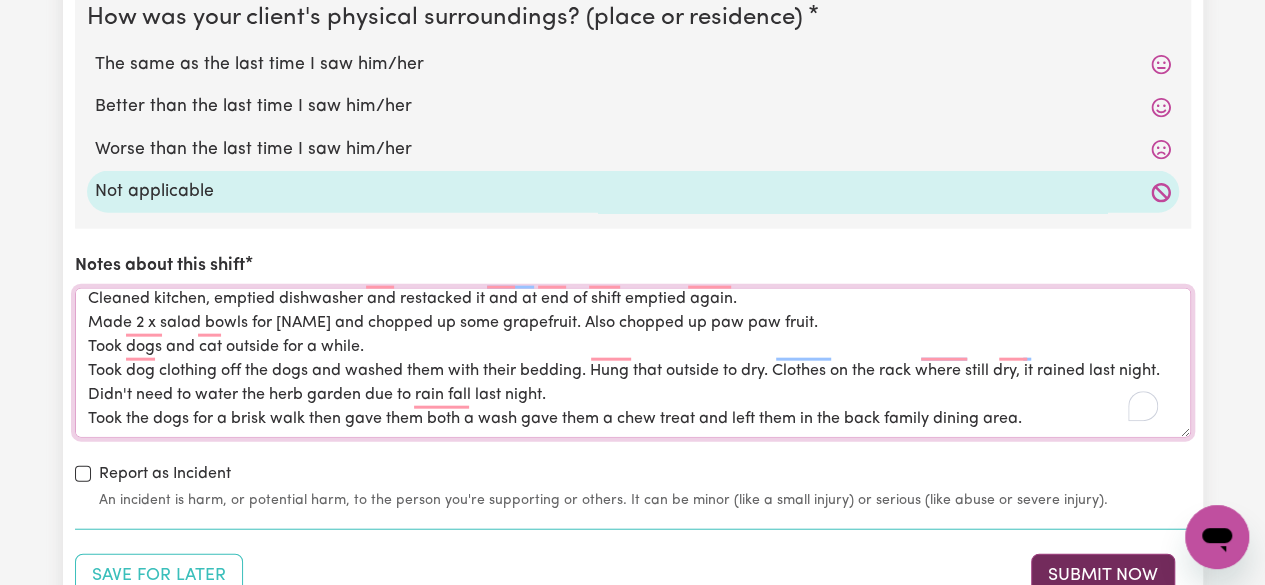 type on "Cleaned kitchen, emptied dishwasher and restacked it and at end of shift emptied again.
Made 2 x salad bowls for [NAME] and chopped up some grapefruit. Also chopped up paw paw fruit.
Took dogs and cat outside for a while.
Took dog clothing off the dogs and washed them with their bedding. Hung that outside to dry. Clothes on the rack where still dry, it rained last night.
Didn't need to water the herb garden due to rain fall last night.
Took the dogs for a brisk walk then gave them both a wash gave them a chew treat and left them in the back family dining area." 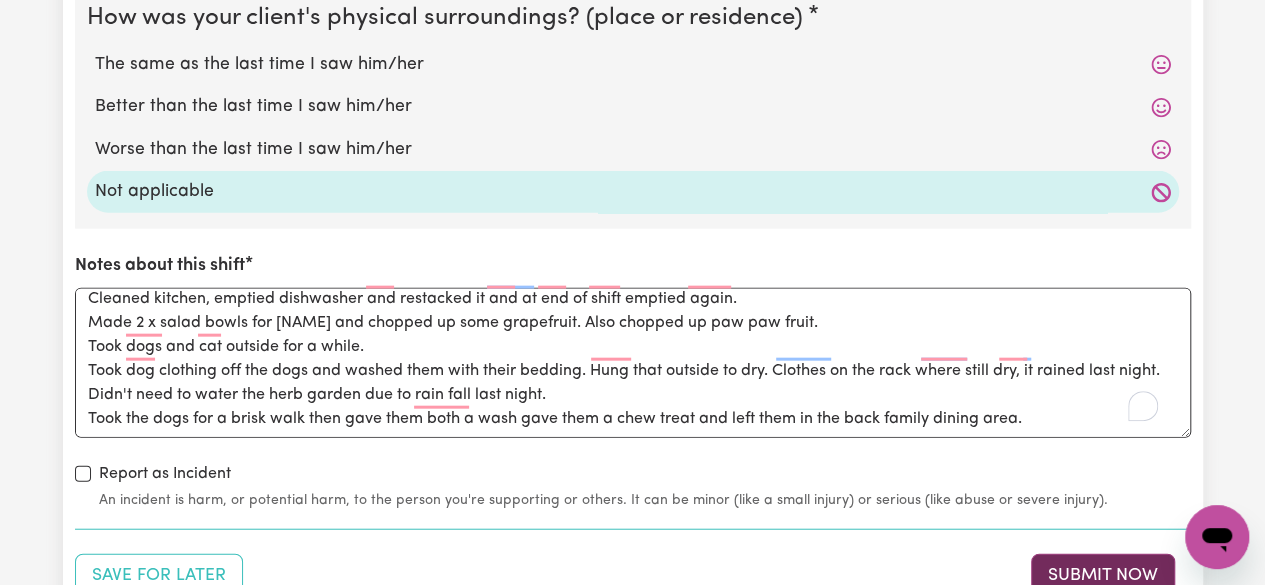 click on "Submit Now" at bounding box center [1103, 576] 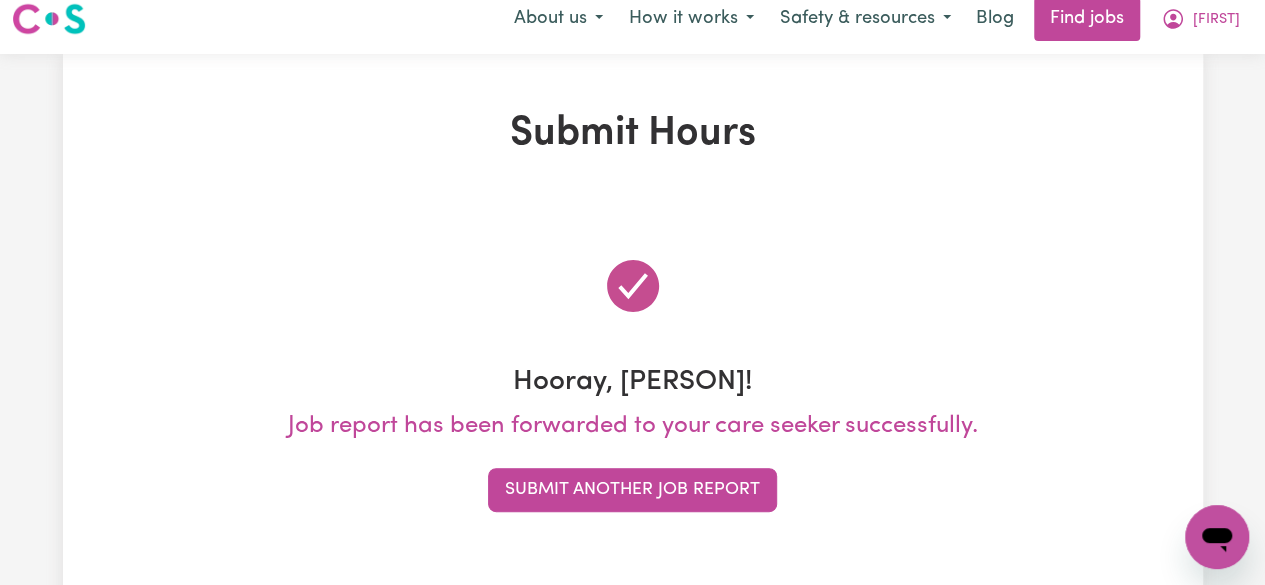 scroll, scrollTop: 0, scrollLeft: 0, axis: both 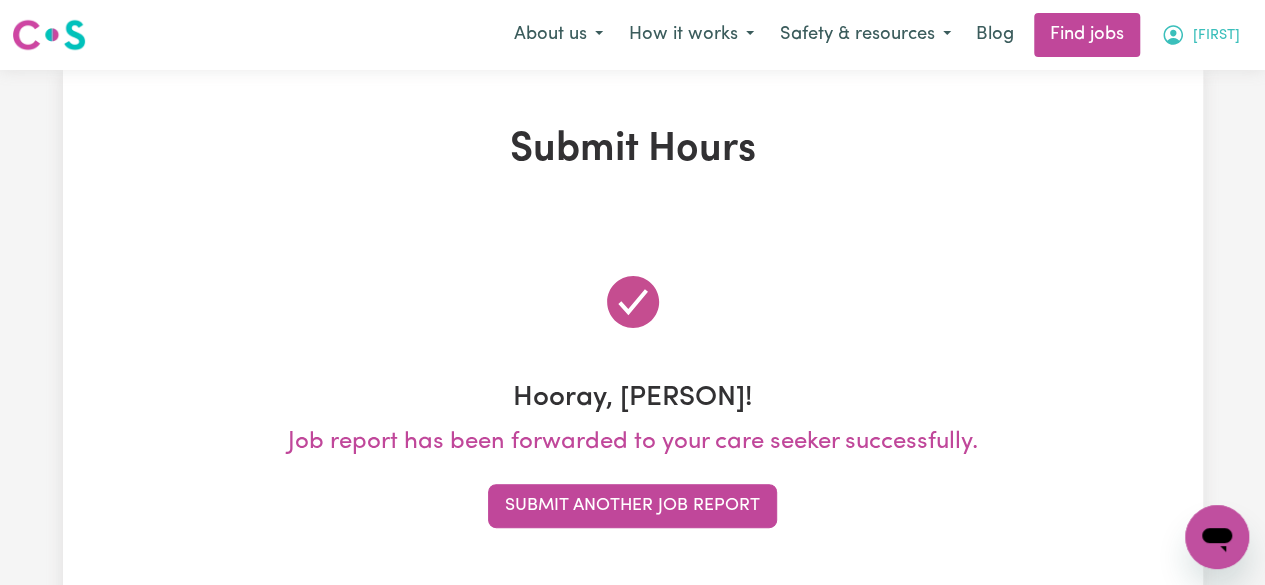 click 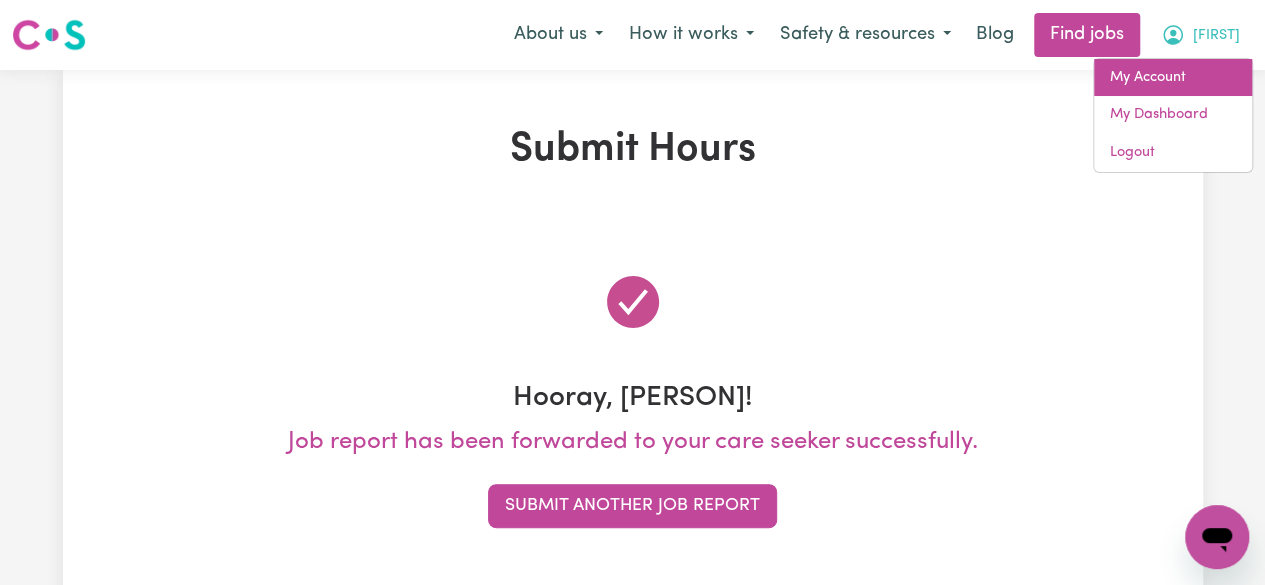 click on "My Account" at bounding box center [1173, 78] 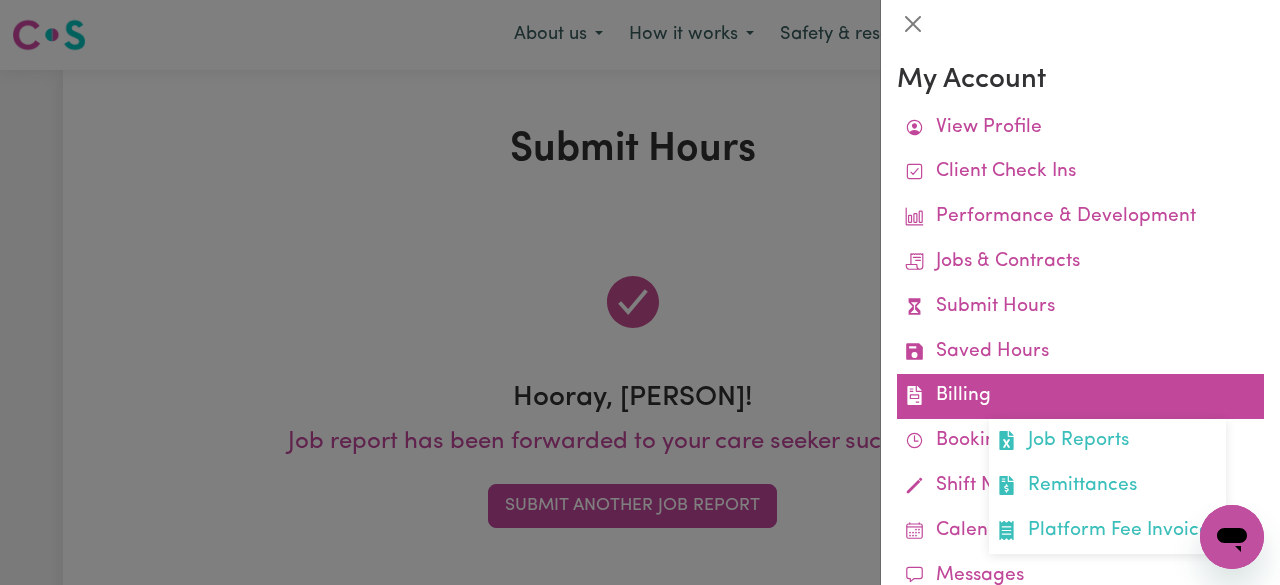 click on "Billing Job Reports Remittances Platform Fee Invoices" at bounding box center (1080, 396) 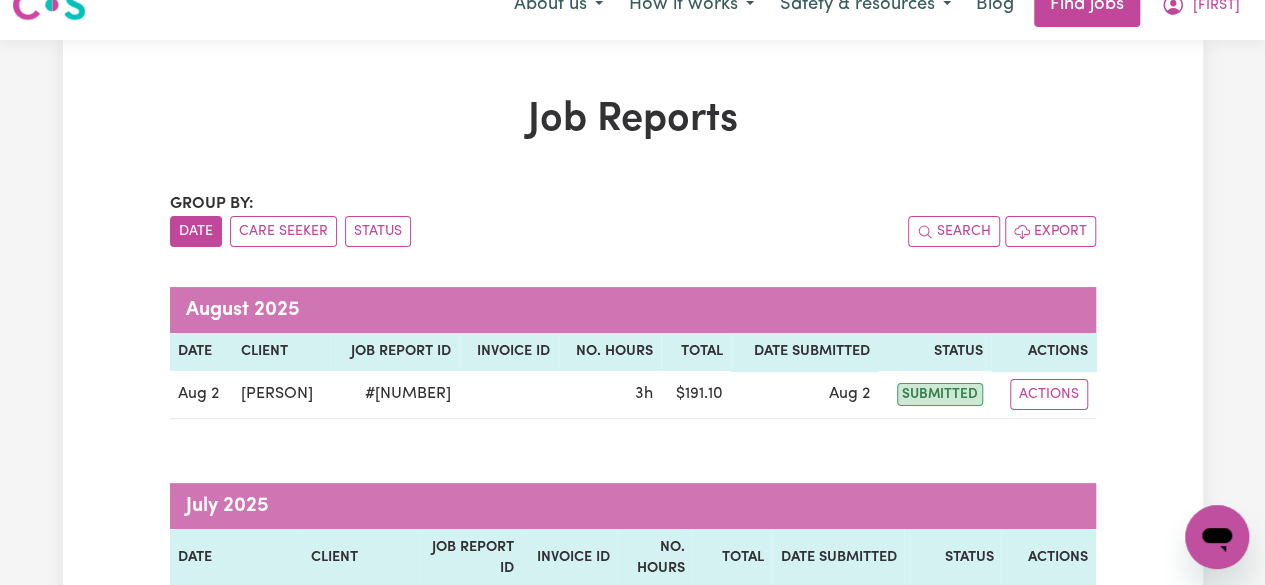 scroll, scrollTop: 0, scrollLeft: 0, axis: both 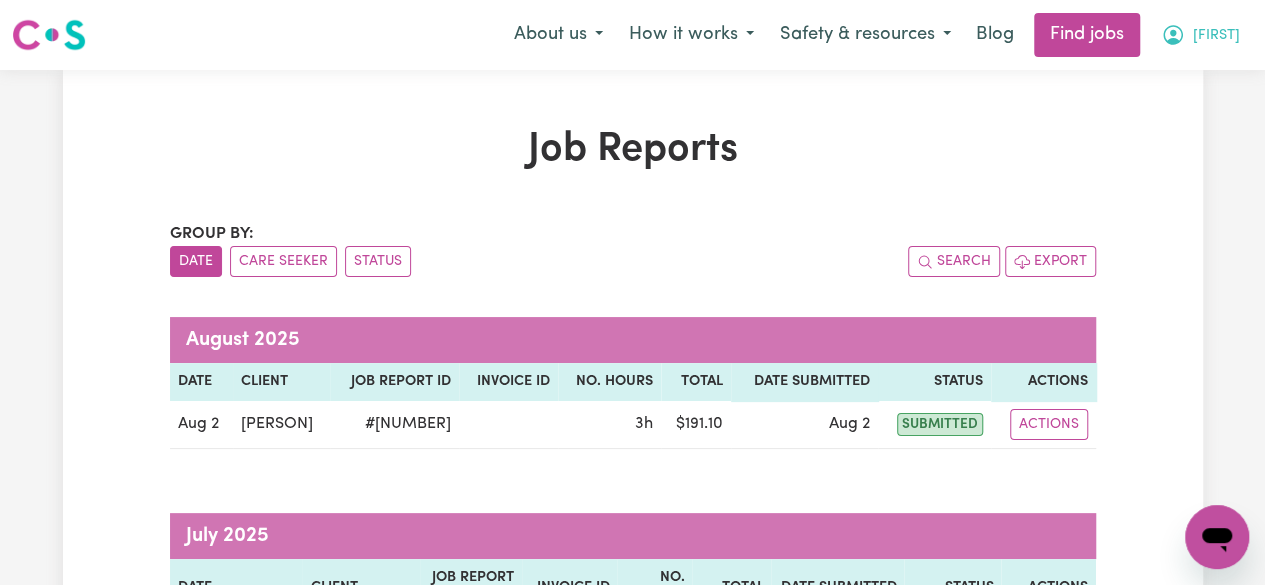 click 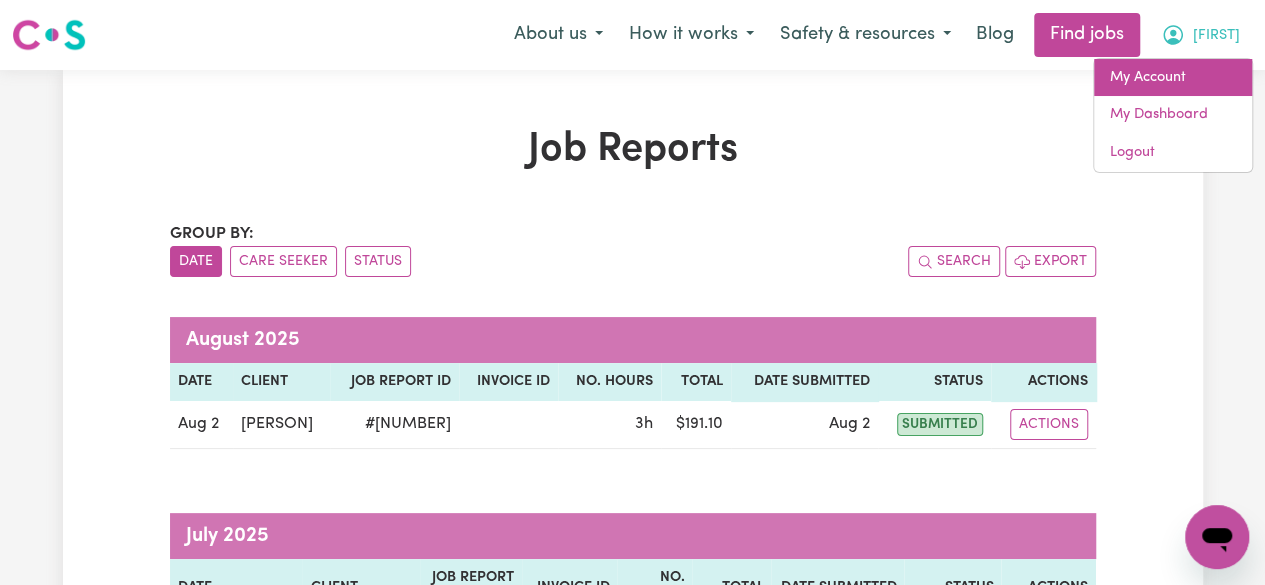 click on "My Account" at bounding box center (1173, 78) 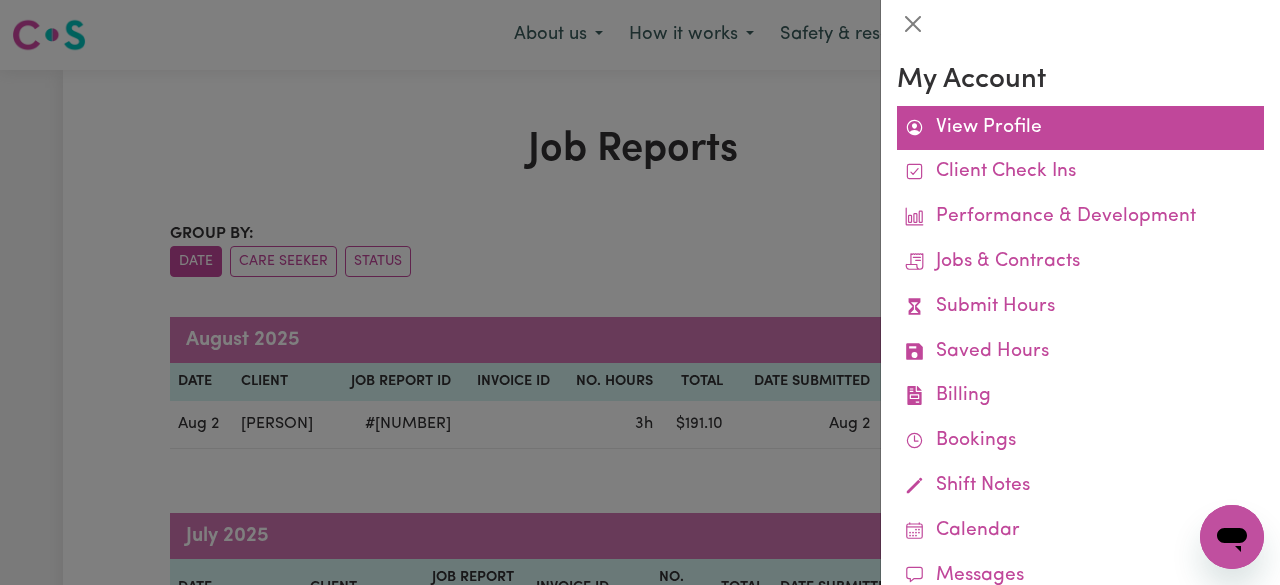 click on "View Profile" at bounding box center (1080, 128) 